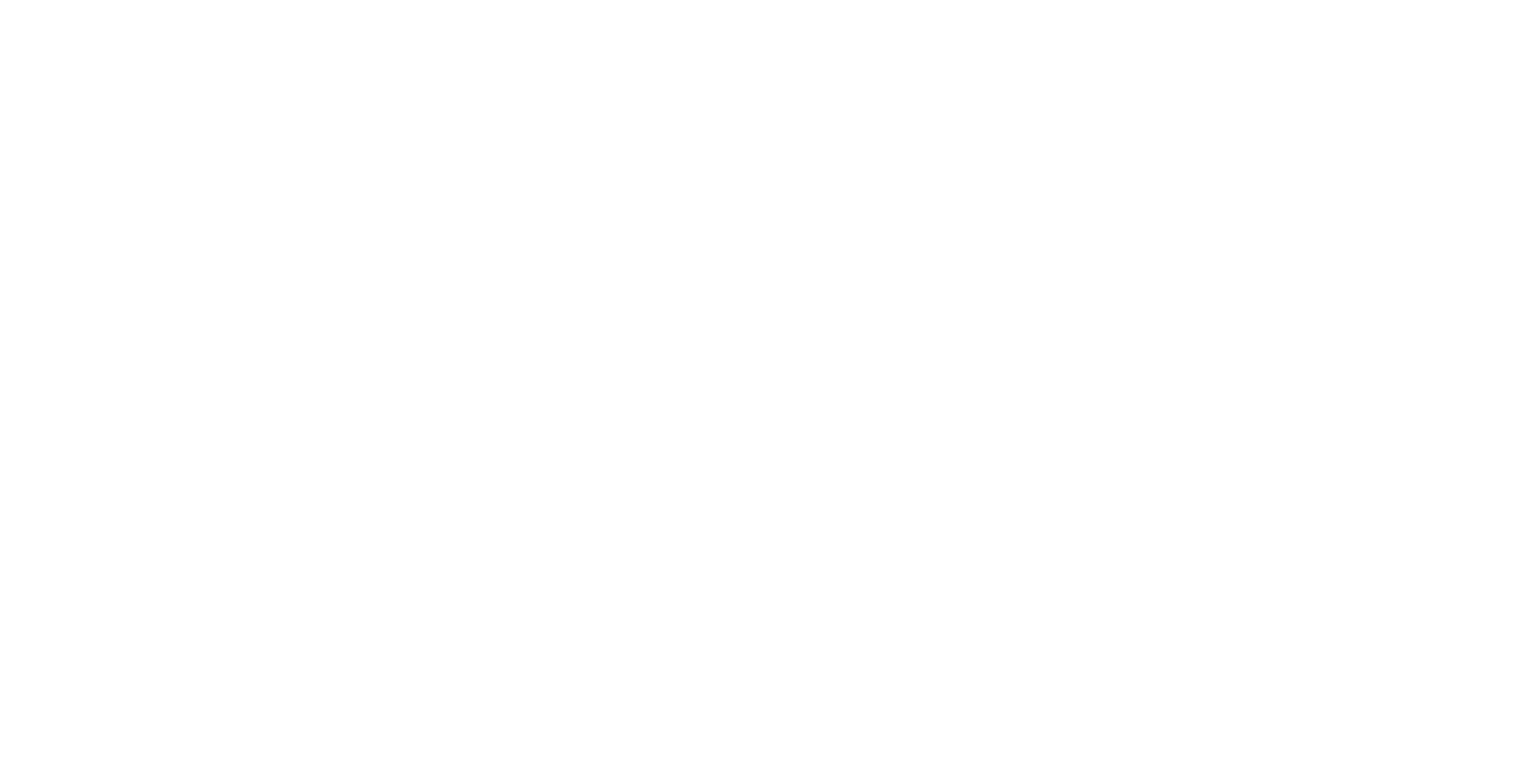 scroll, scrollTop: 0, scrollLeft: 0, axis: both 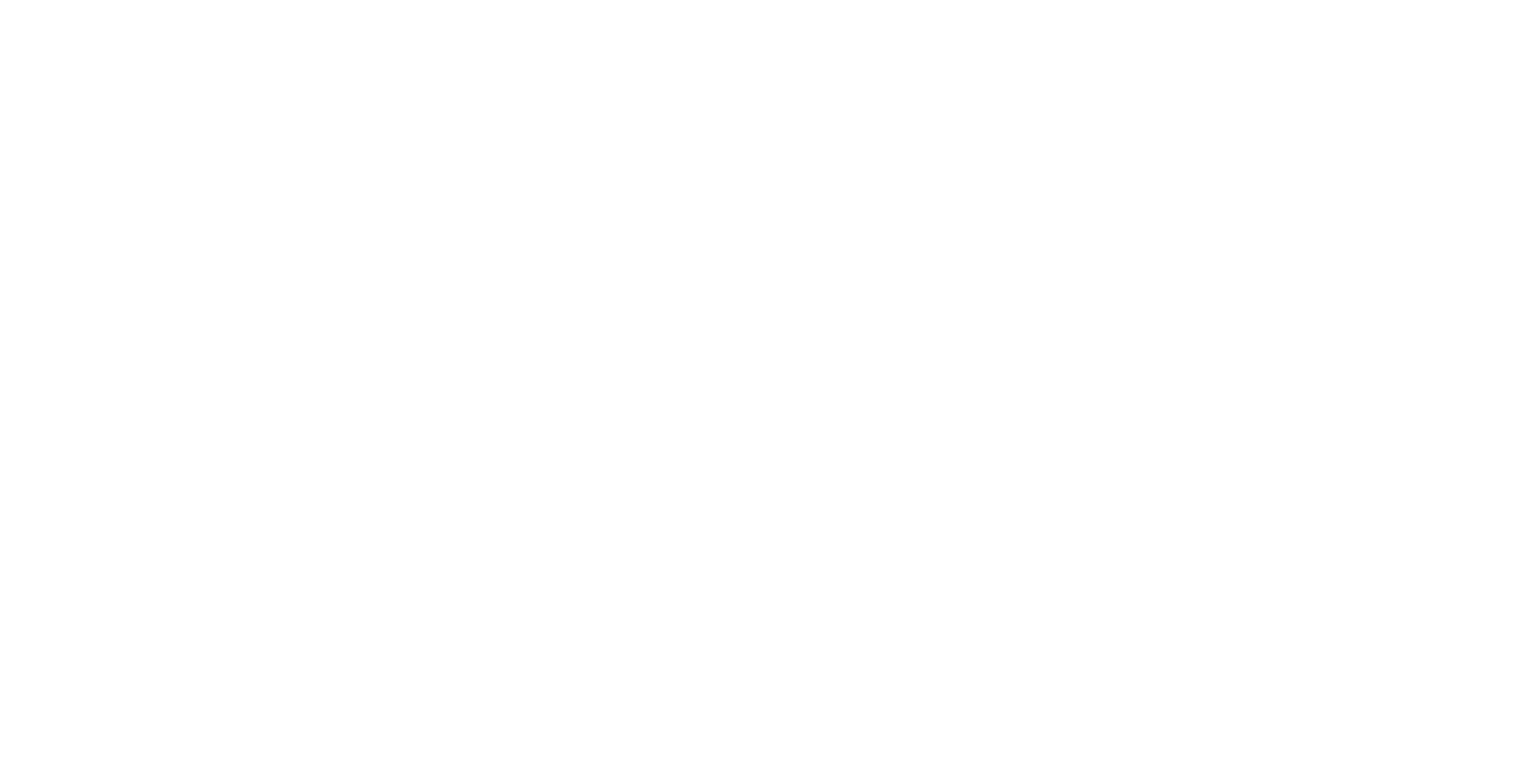 click at bounding box center (768, 0) 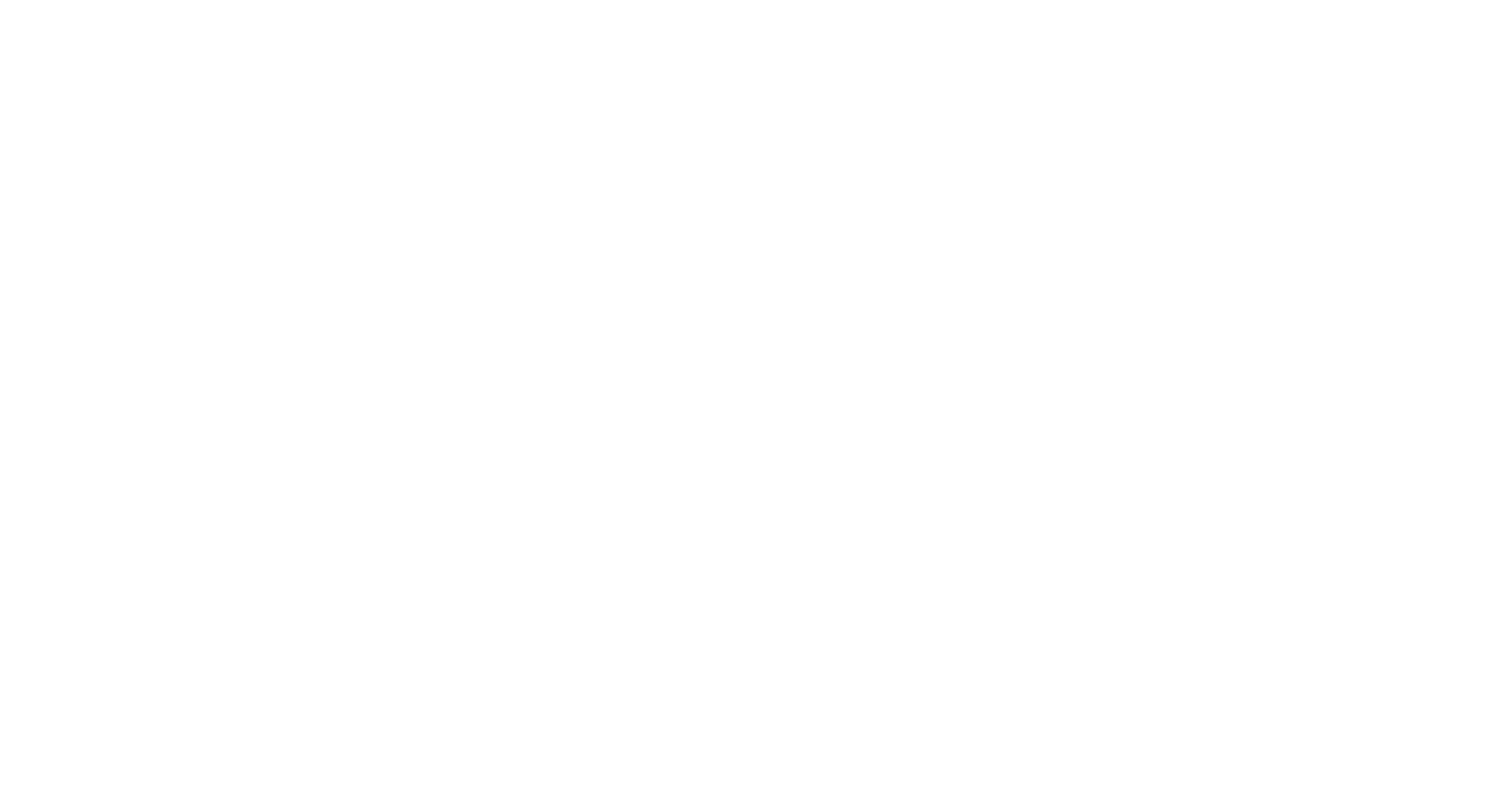 scroll, scrollTop: 0, scrollLeft: 0, axis: both 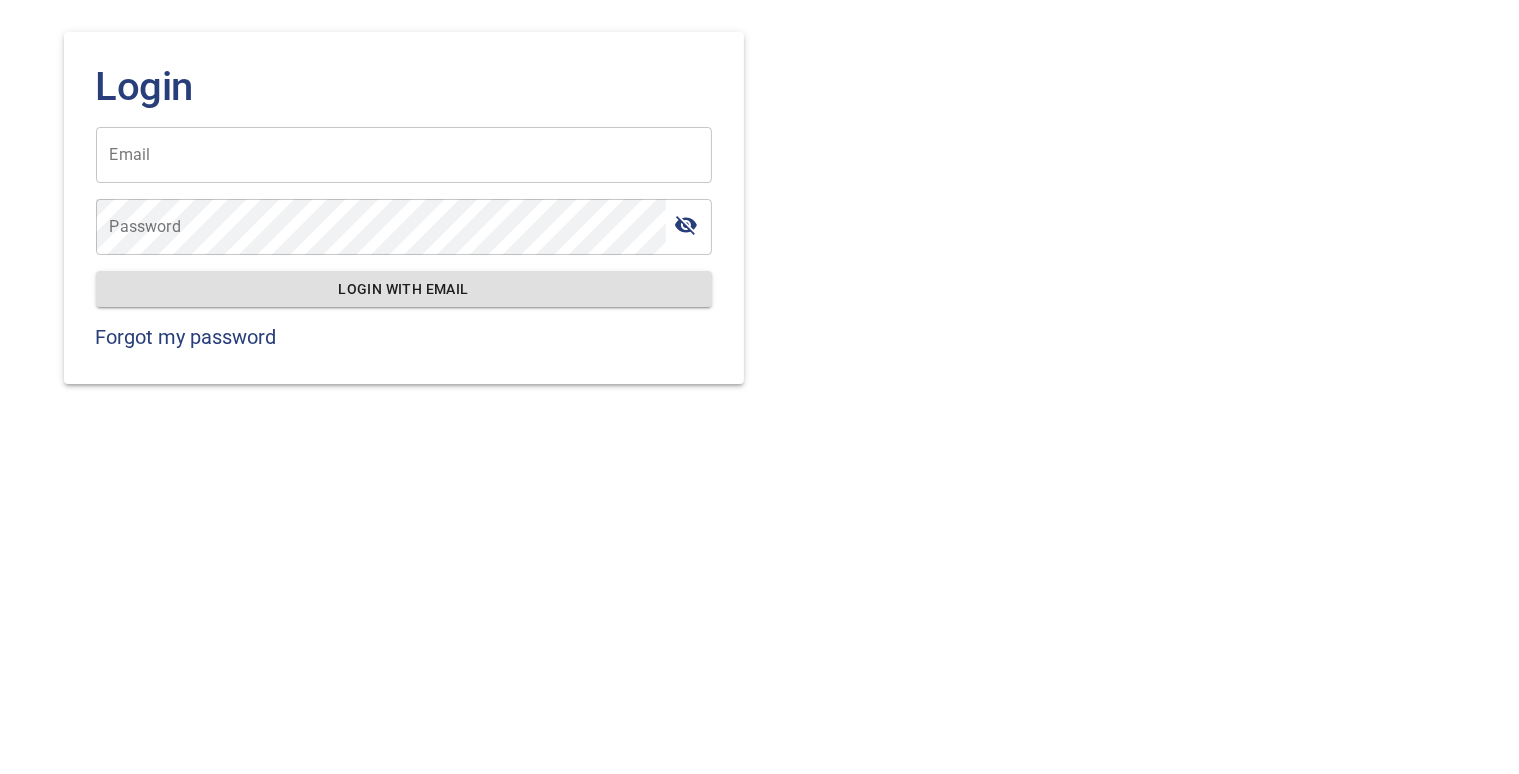 type on "**********" 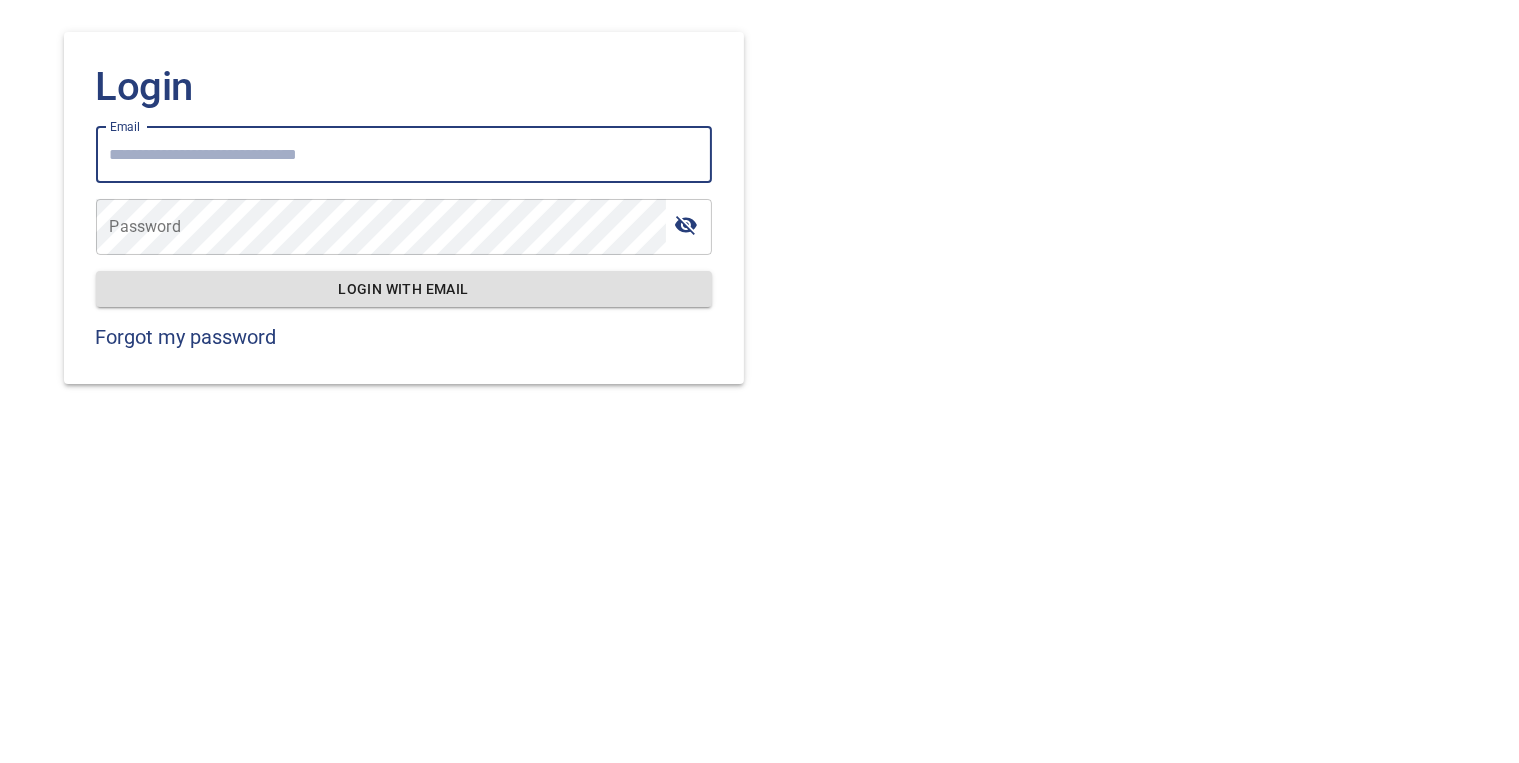click on "Email" at bounding box center (404, 155) 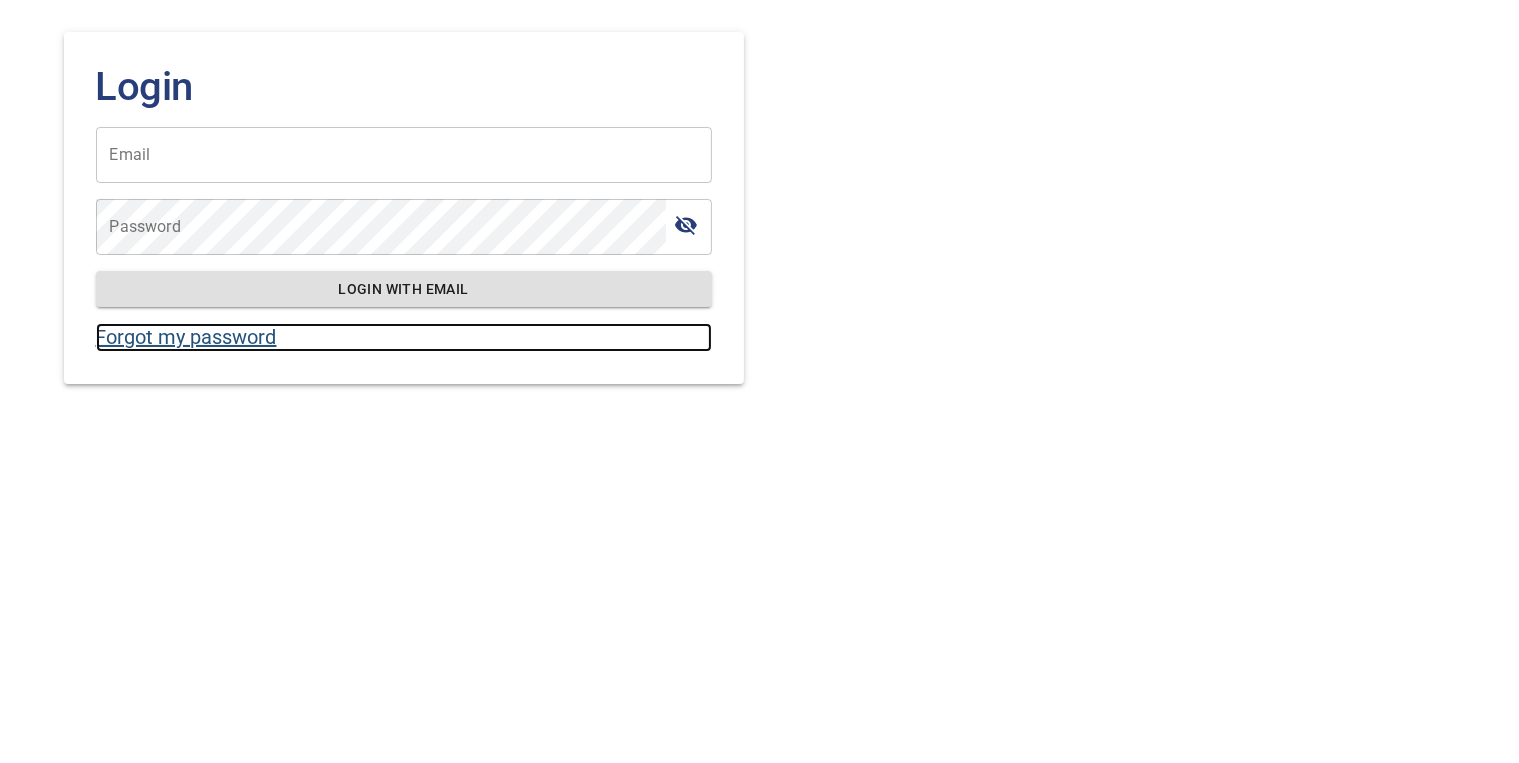 click on "Forgot my password" at bounding box center (404, 337) 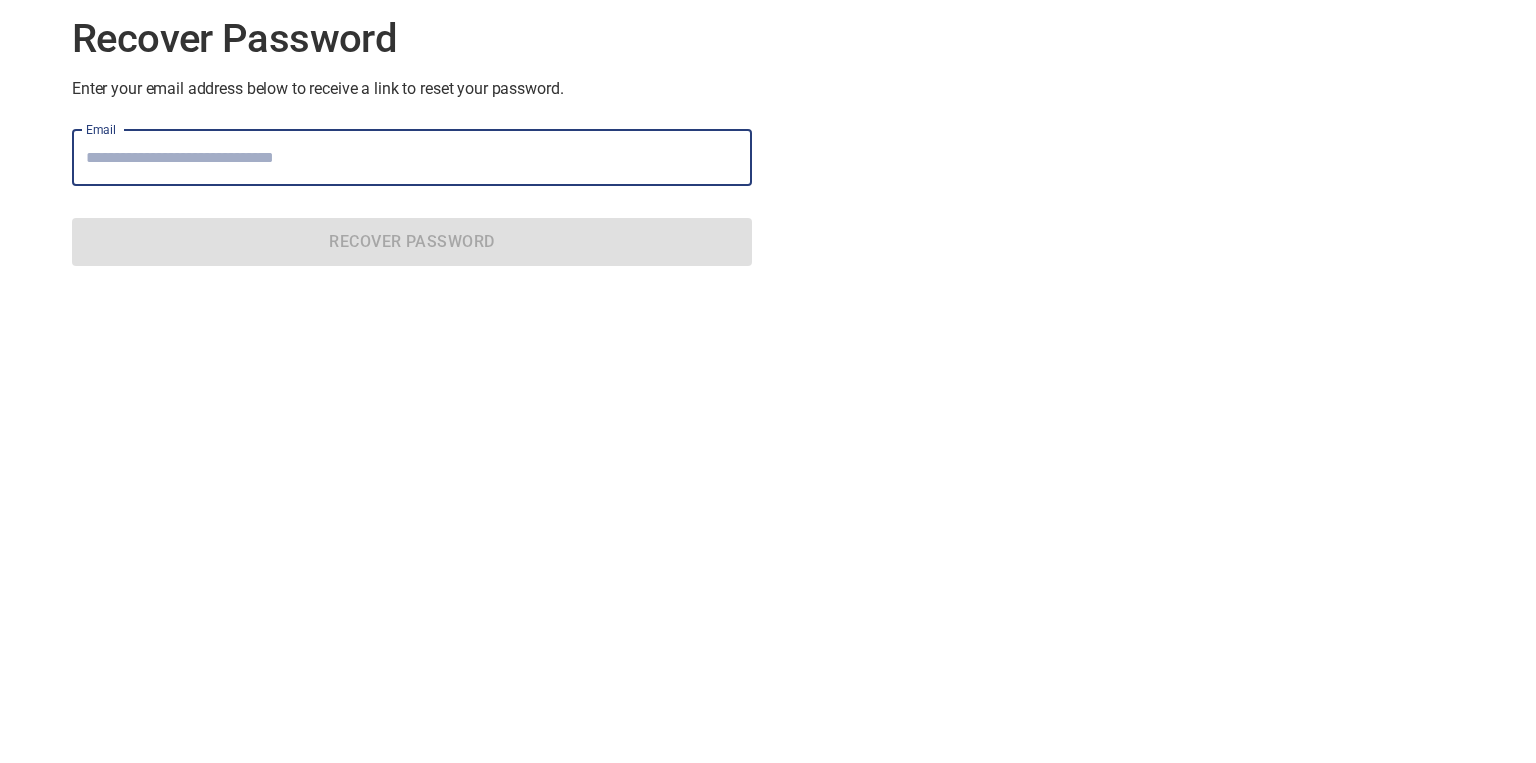 click on "Email" at bounding box center [412, 158] 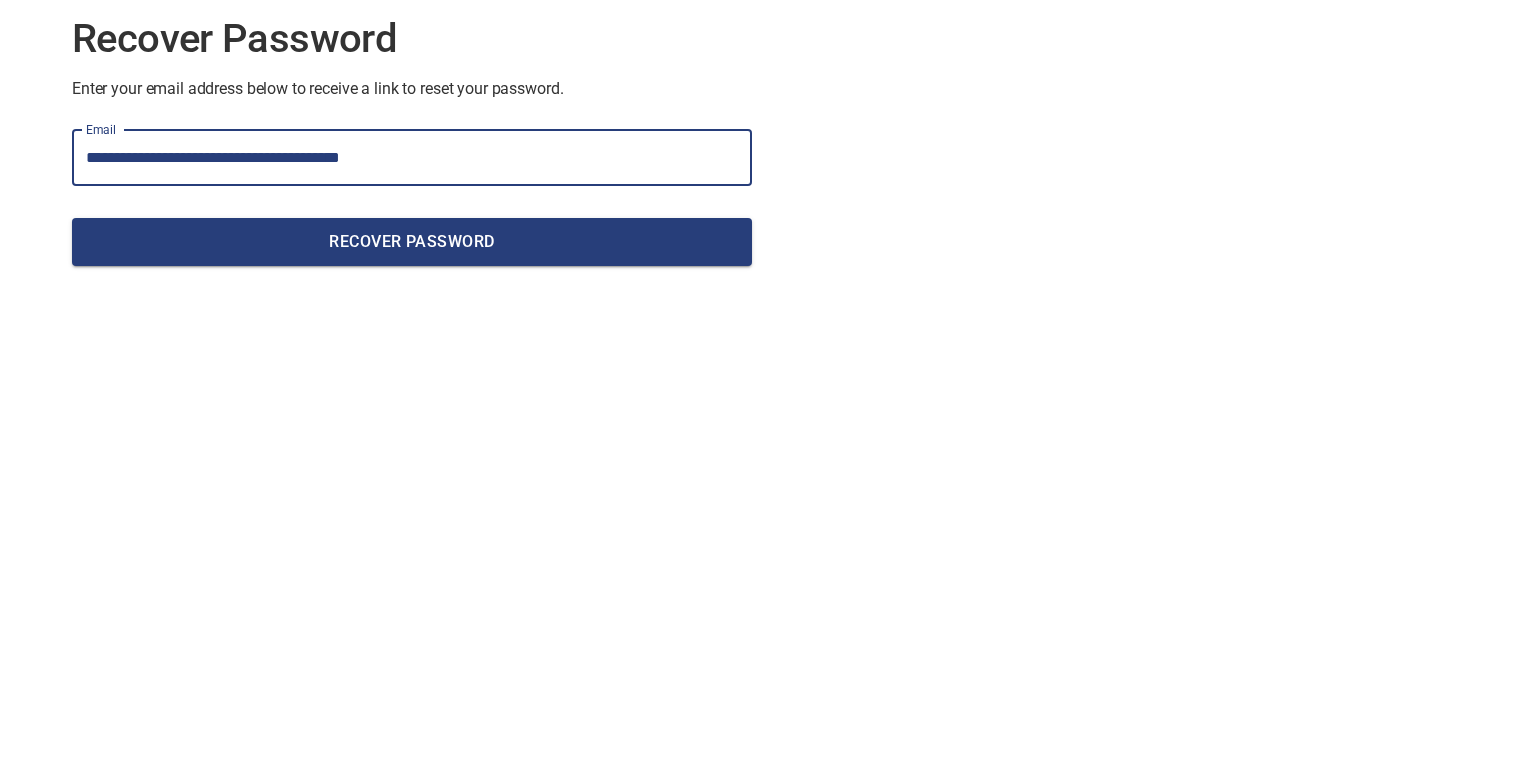 type on "**********" 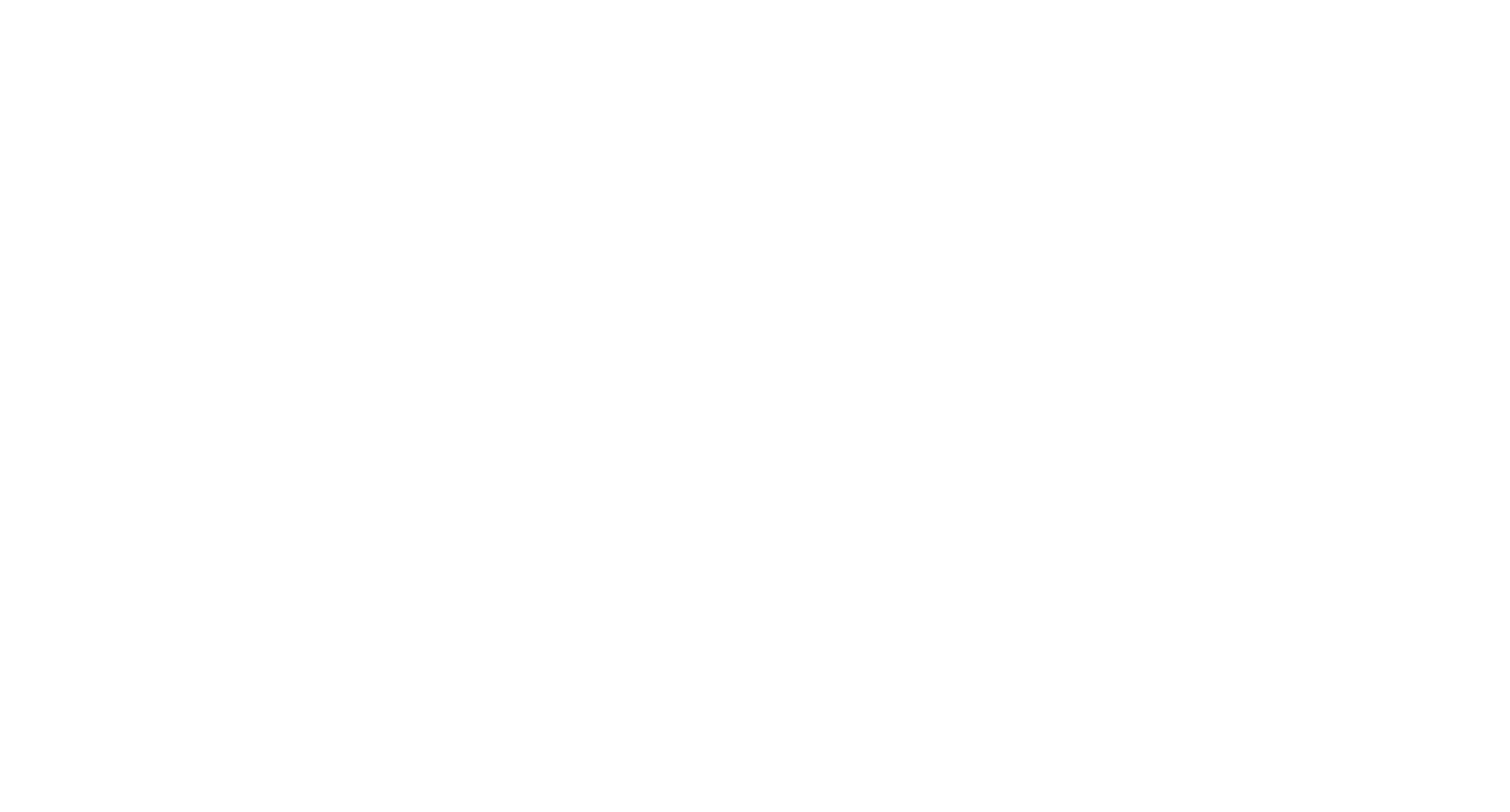 scroll, scrollTop: 0, scrollLeft: 0, axis: both 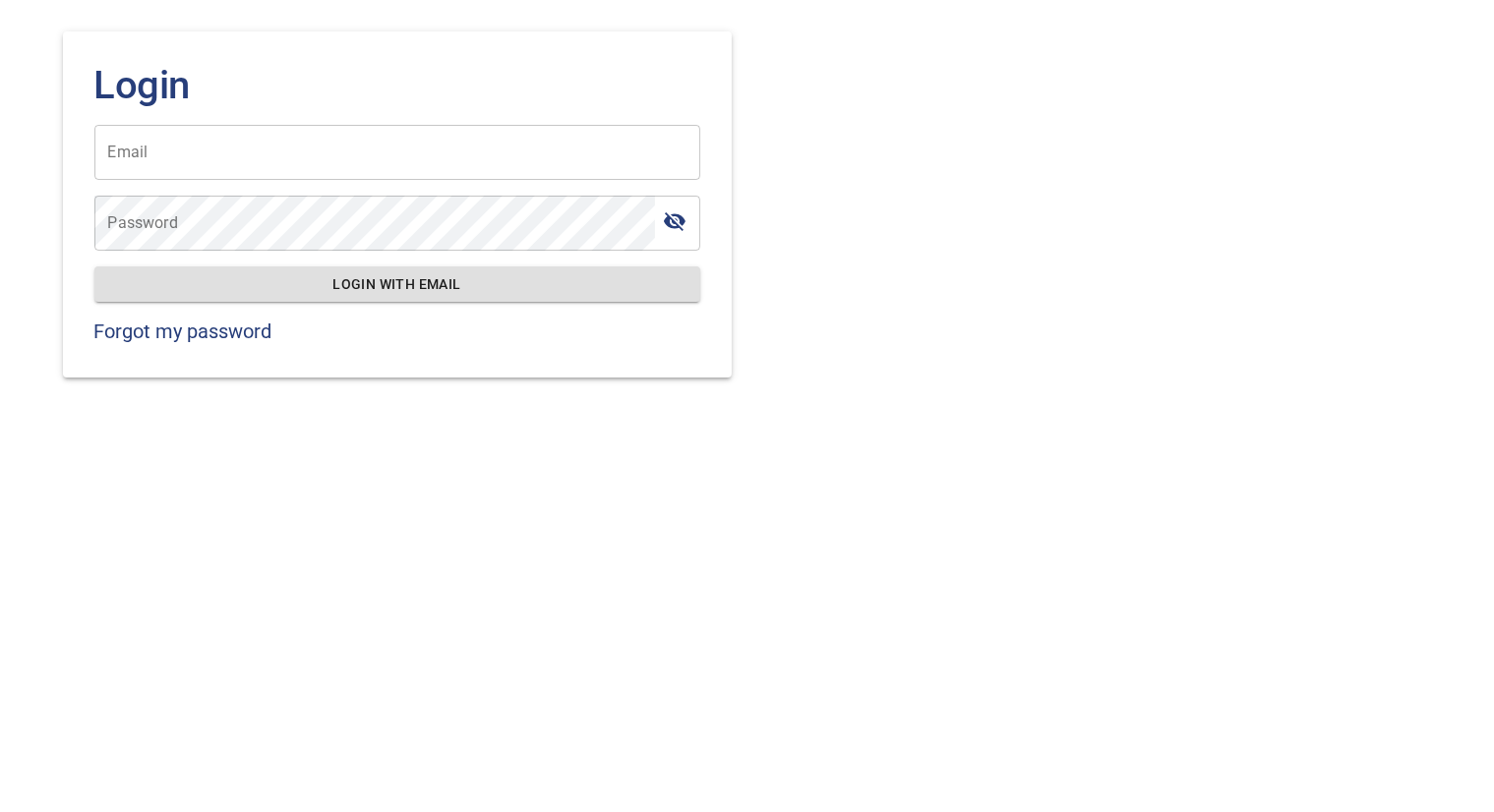 type on "**********" 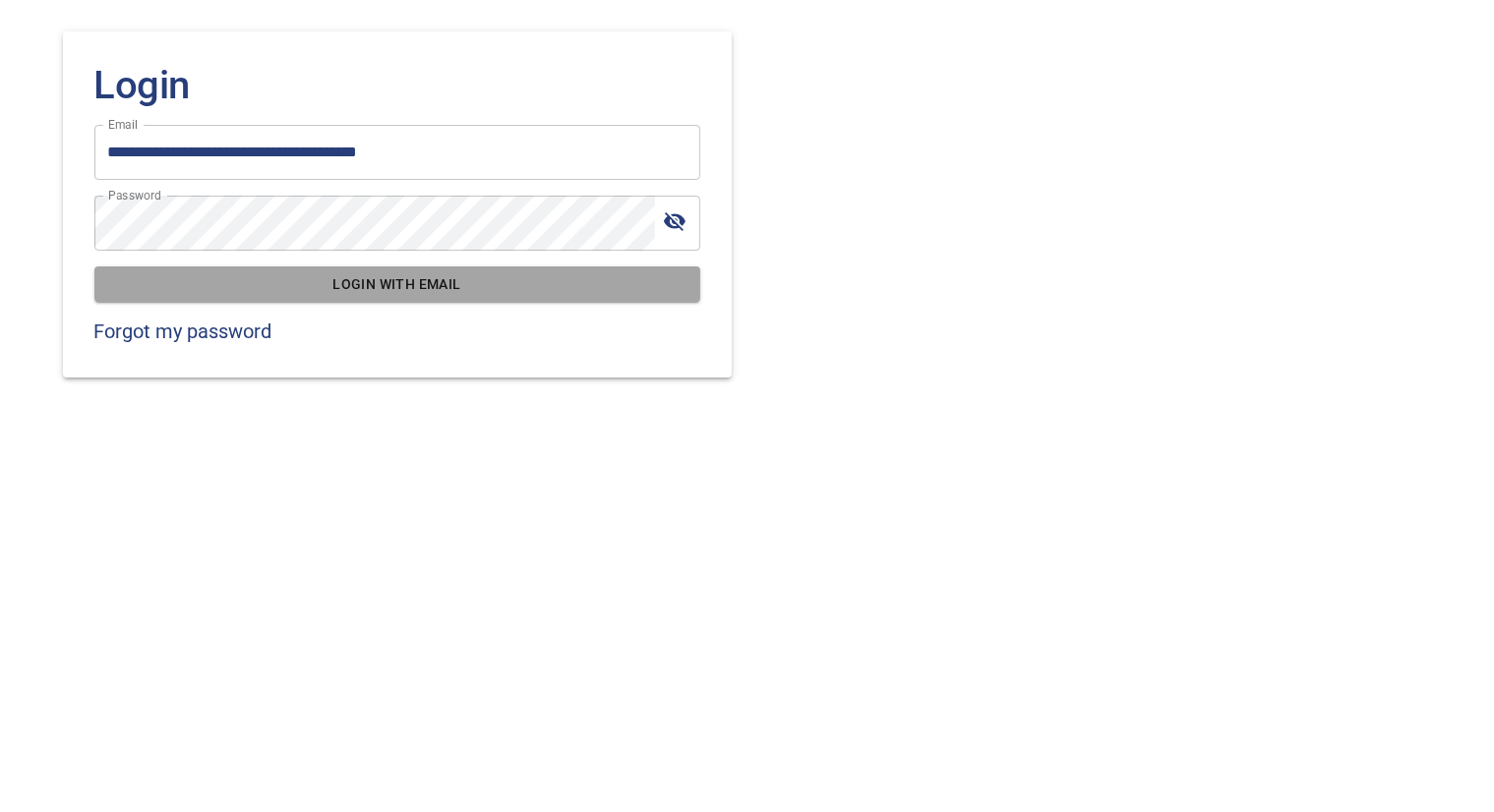 click on "Login with email" at bounding box center [397, 284] 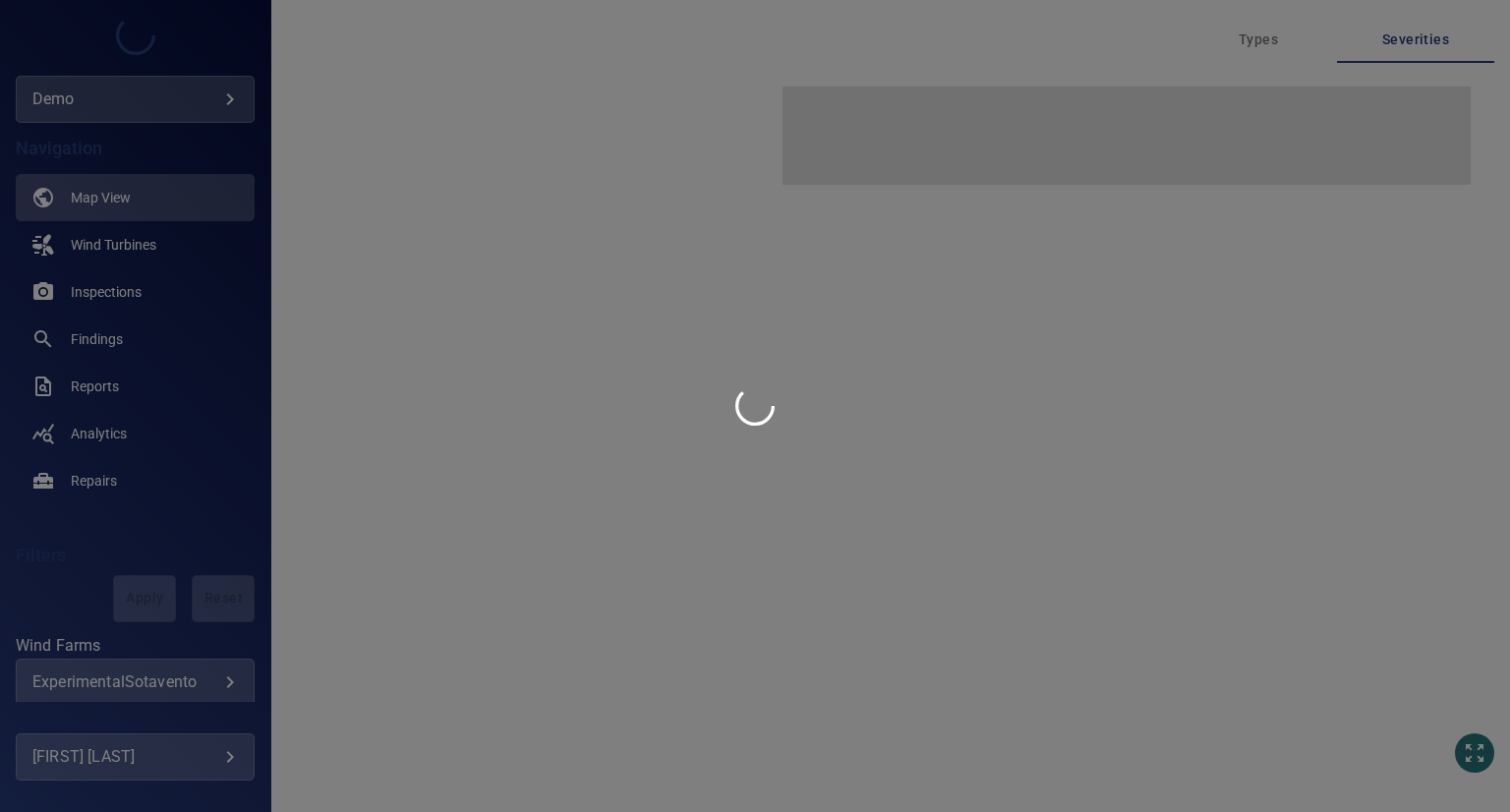 type on "****" 